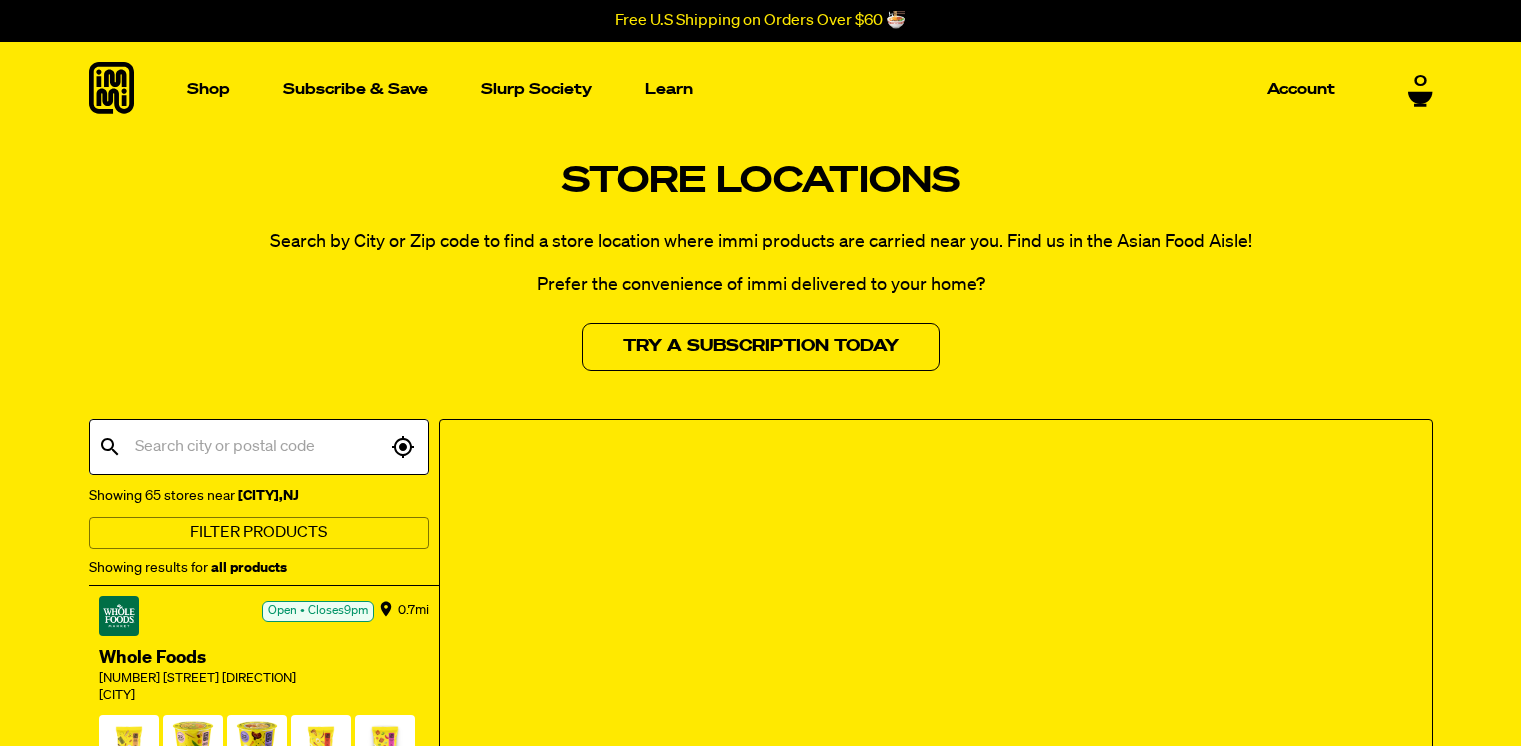 click at bounding box center (258, 447) 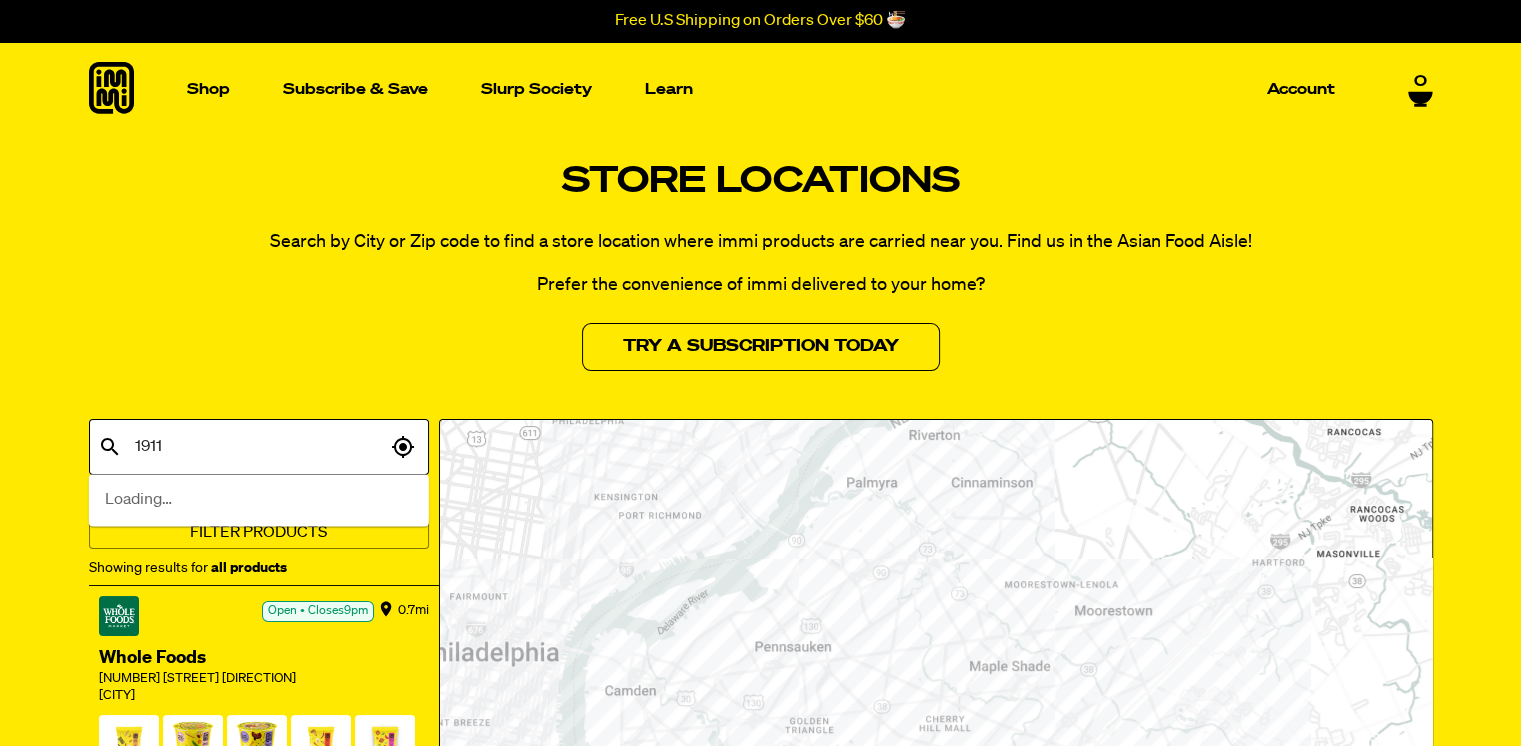 scroll, scrollTop: 0, scrollLeft: 0, axis: both 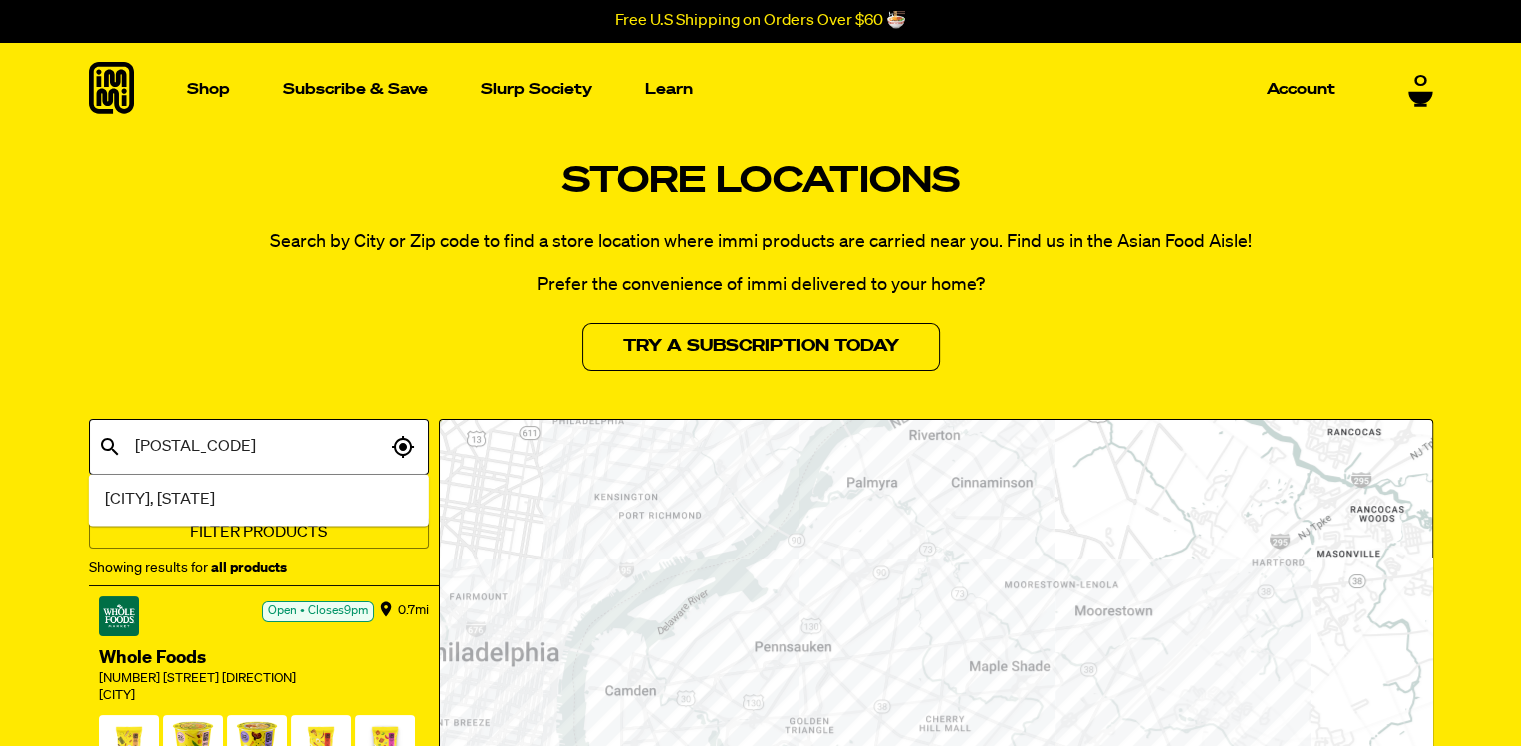 type on "19115" 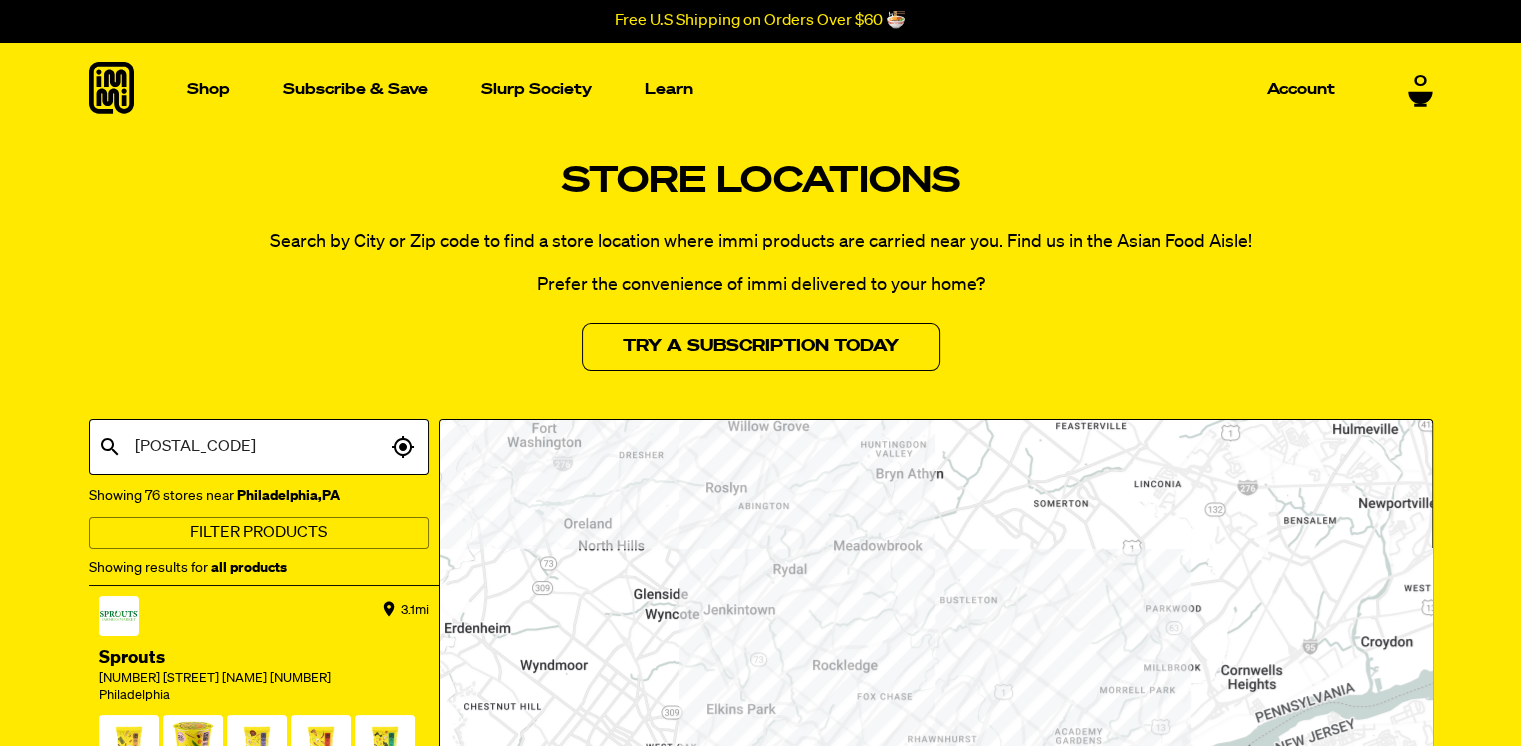 scroll, scrollTop: 200, scrollLeft: 0, axis: vertical 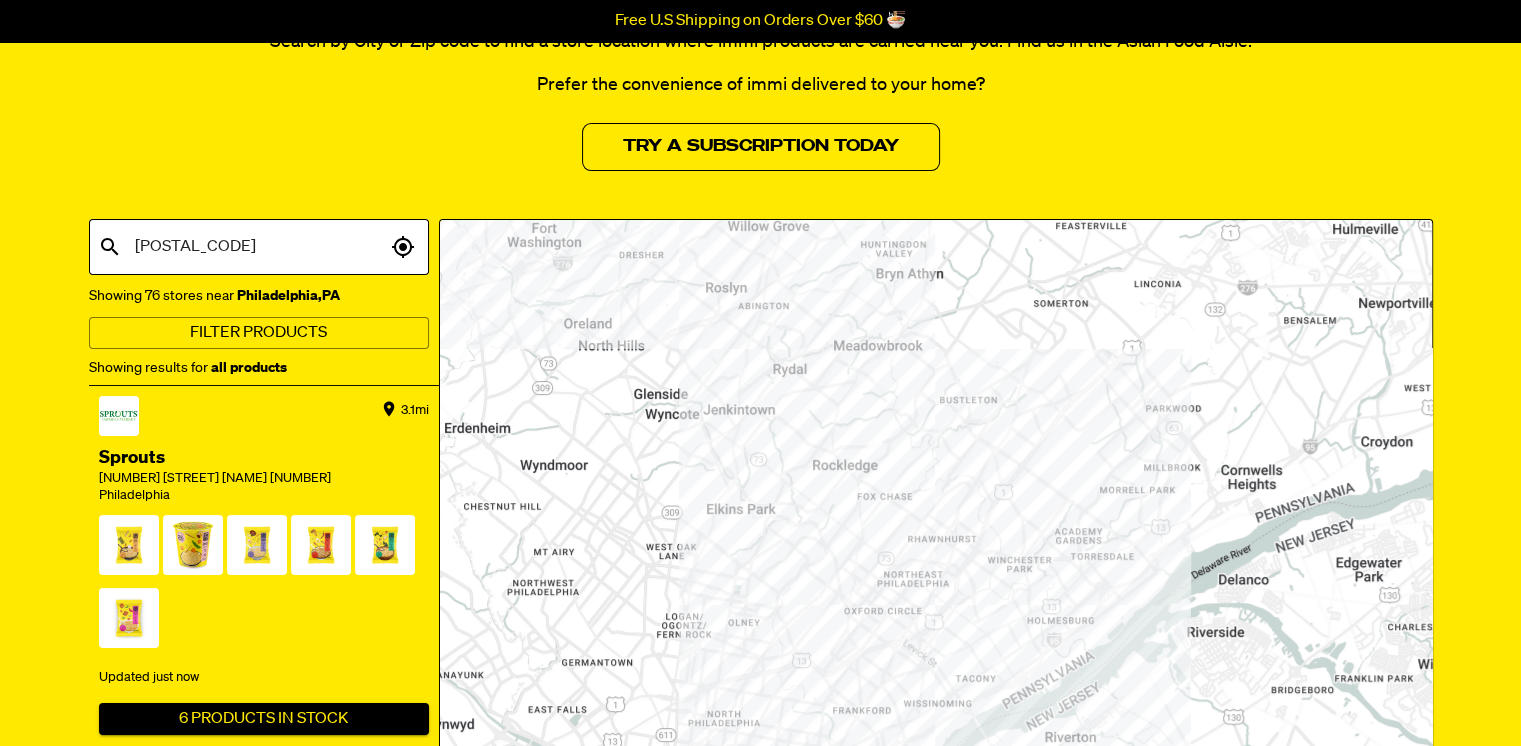 click at bounding box center [936, 592] 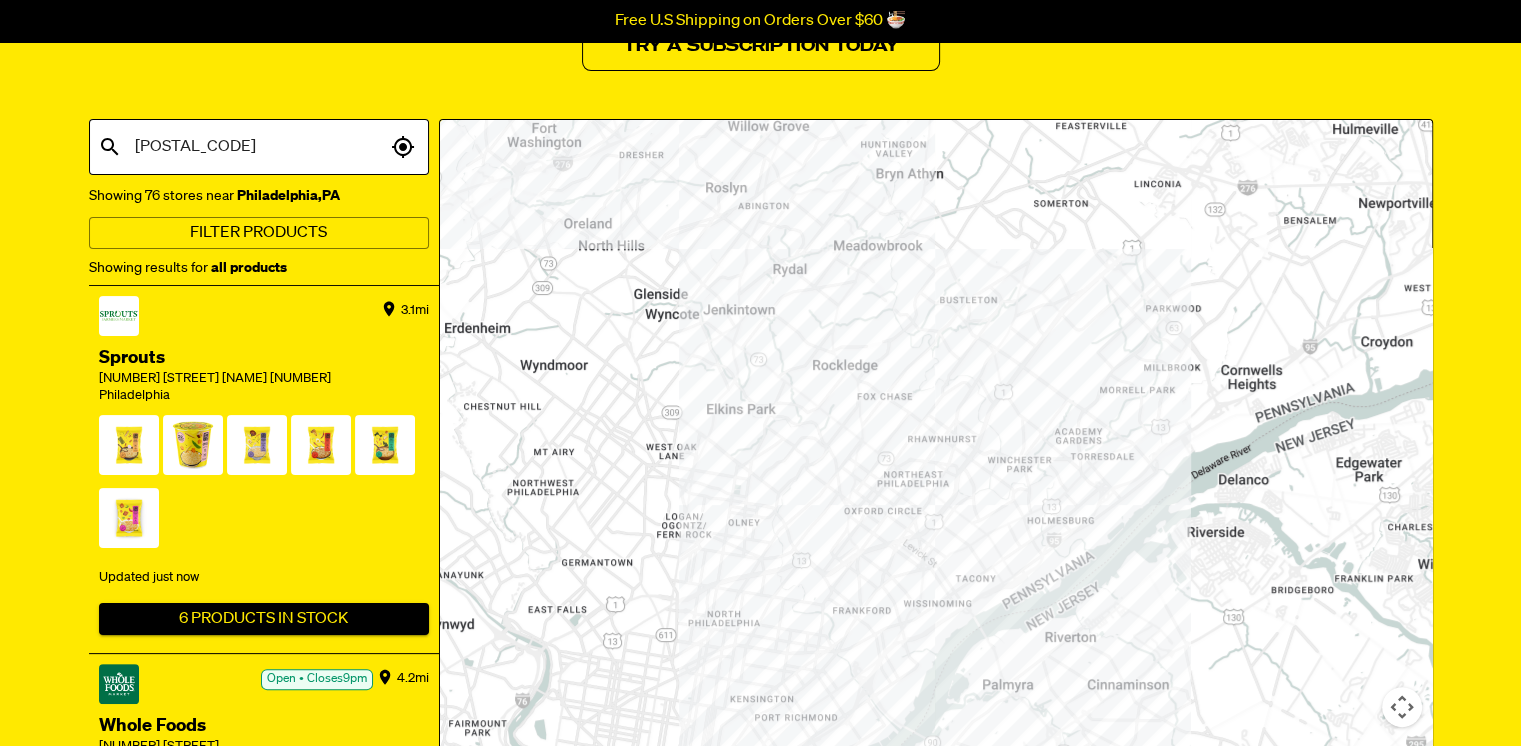scroll, scrollTop: 100, scrollLeft: 0, axis: vertical 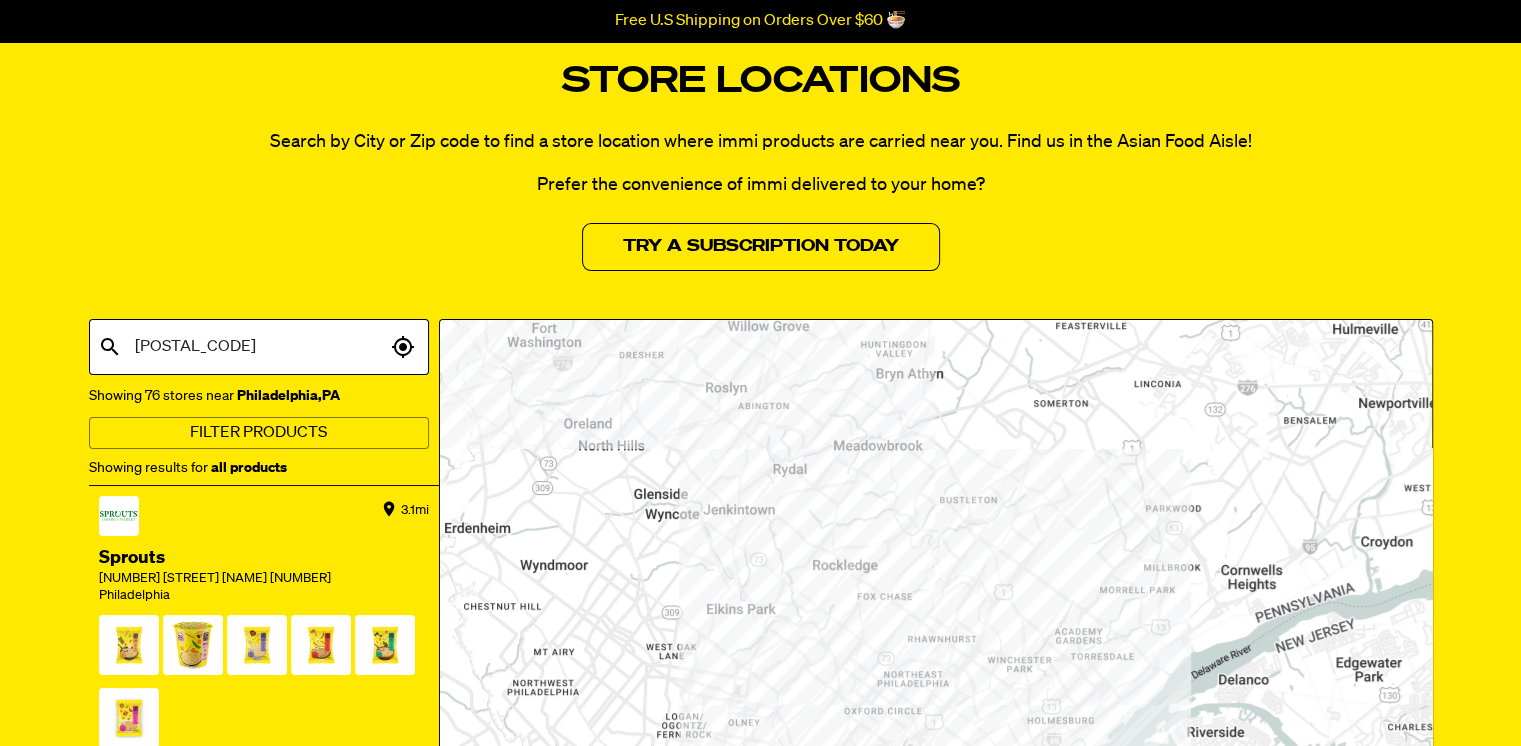 click on "19115" at bounding box center [258, 347] 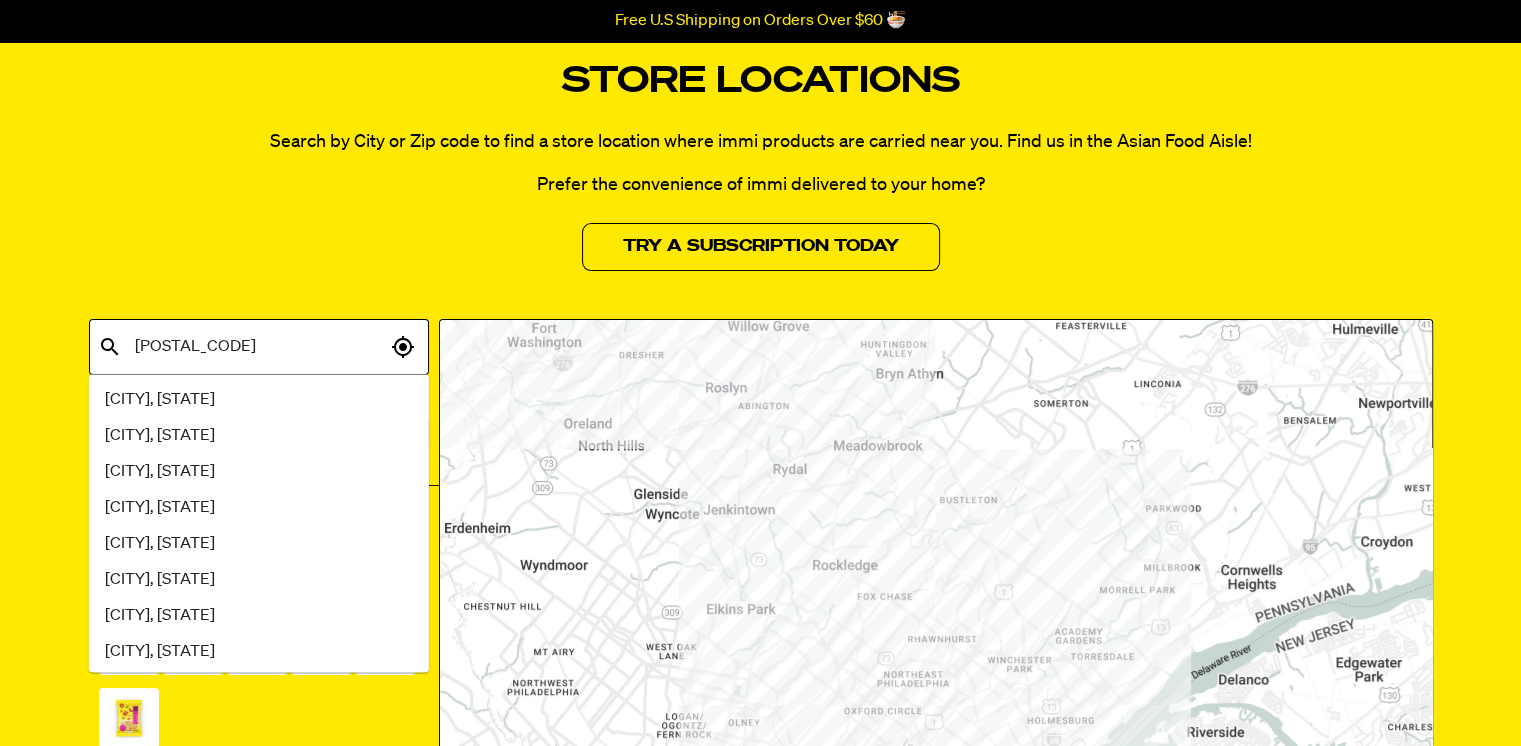 type on "08016" 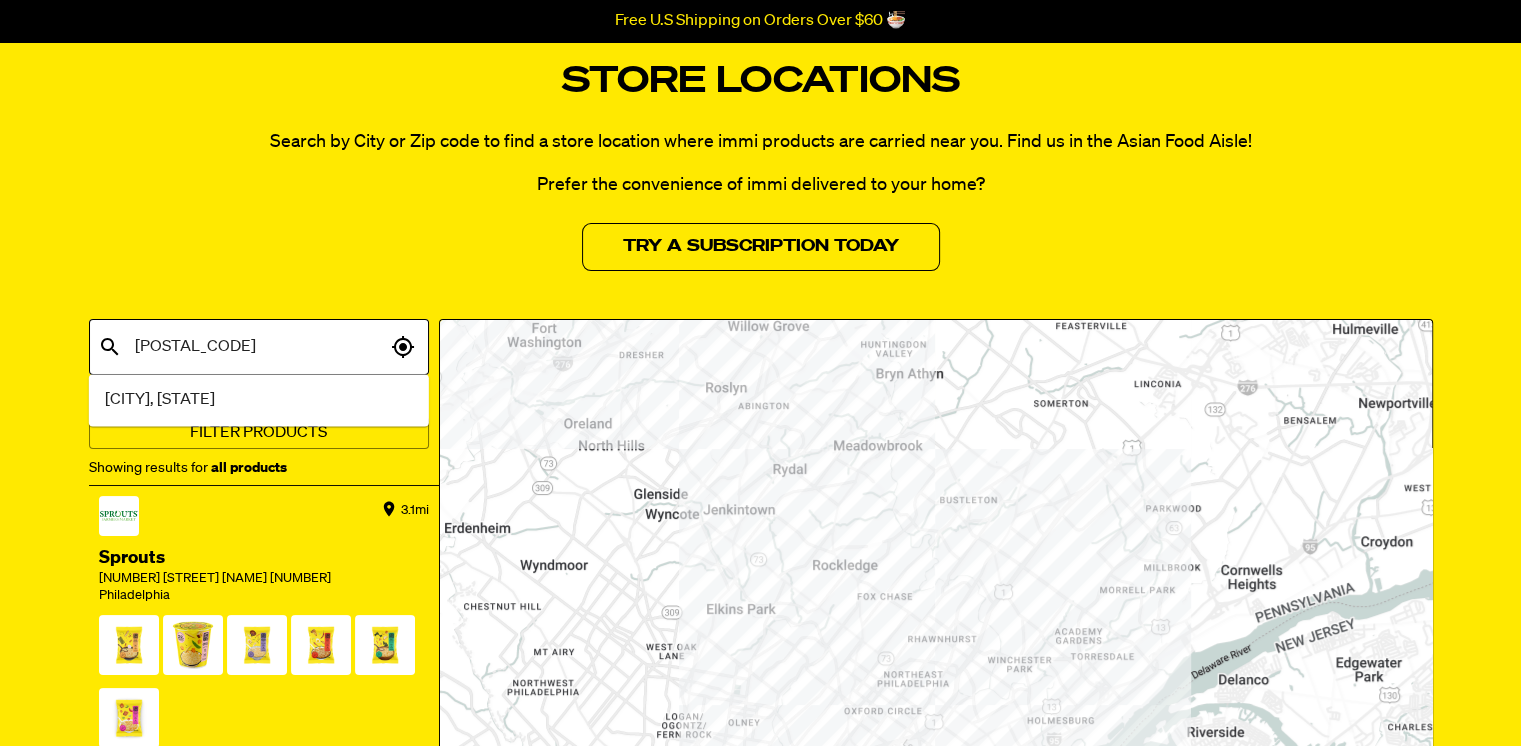 click on "Burlington, NJ" at bounding box center [160, 400] 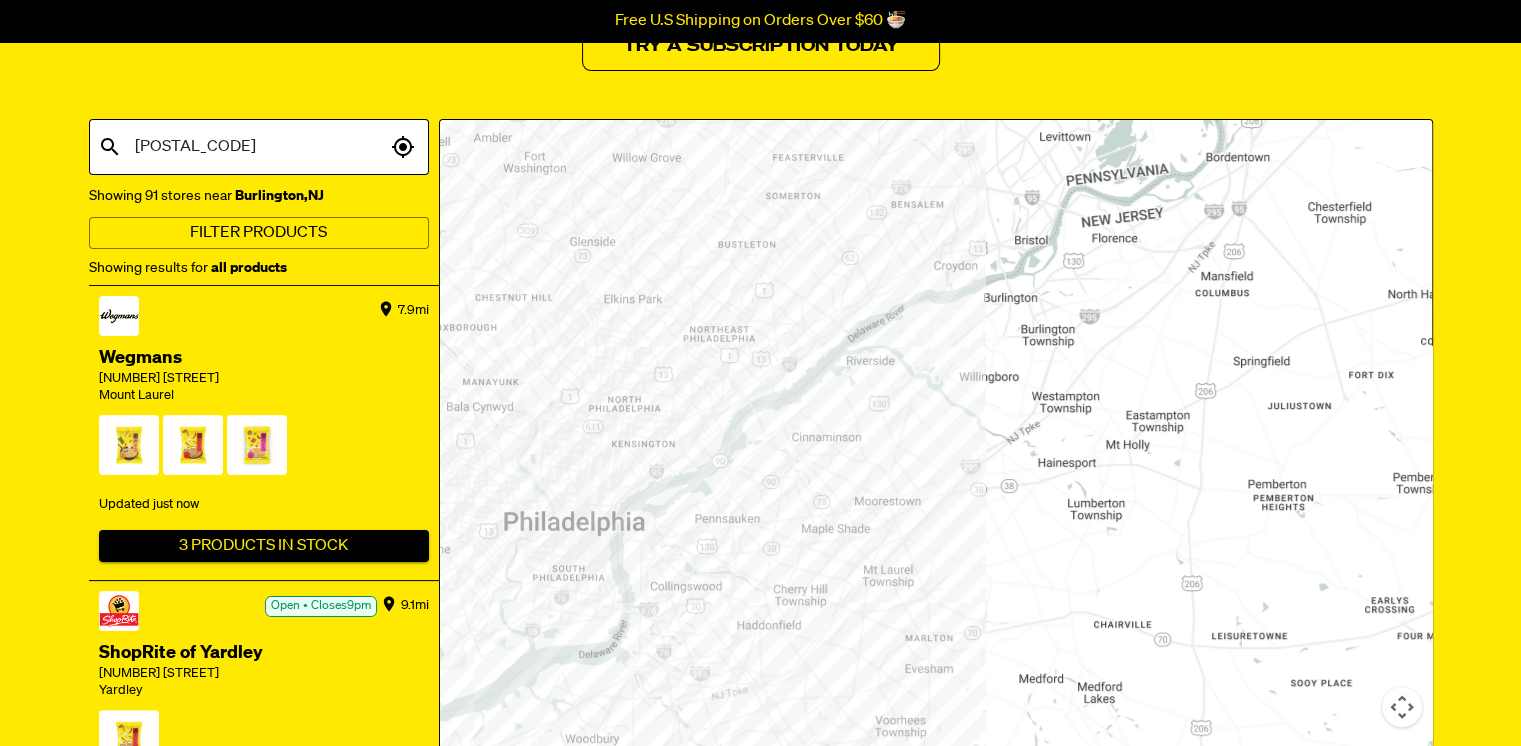 scroll, scrollTop: 0, scrollLeft: 0, axis: both 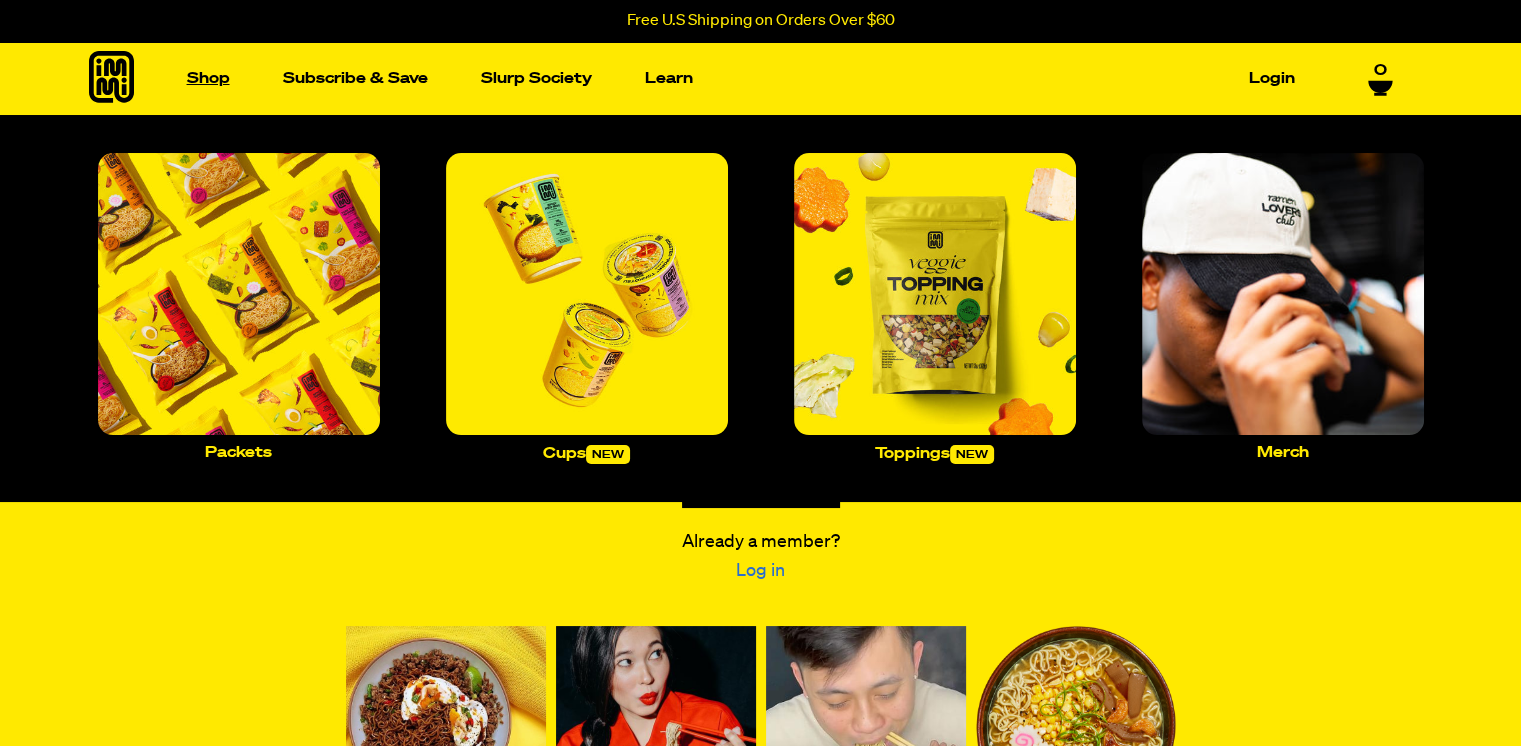 click on "Shop" at bounding box center (208, 78) 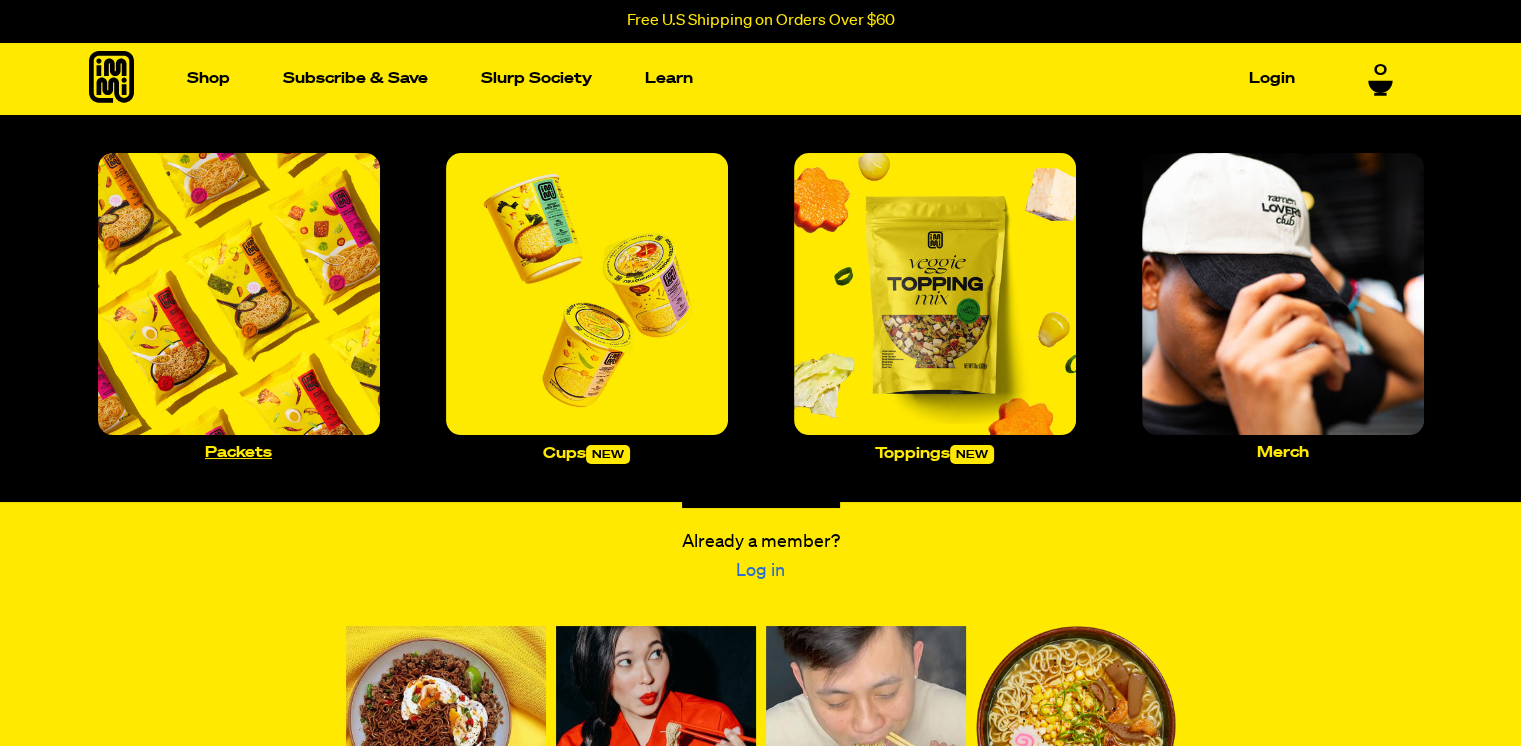click on "Packets" at bounding box center [238, 452] 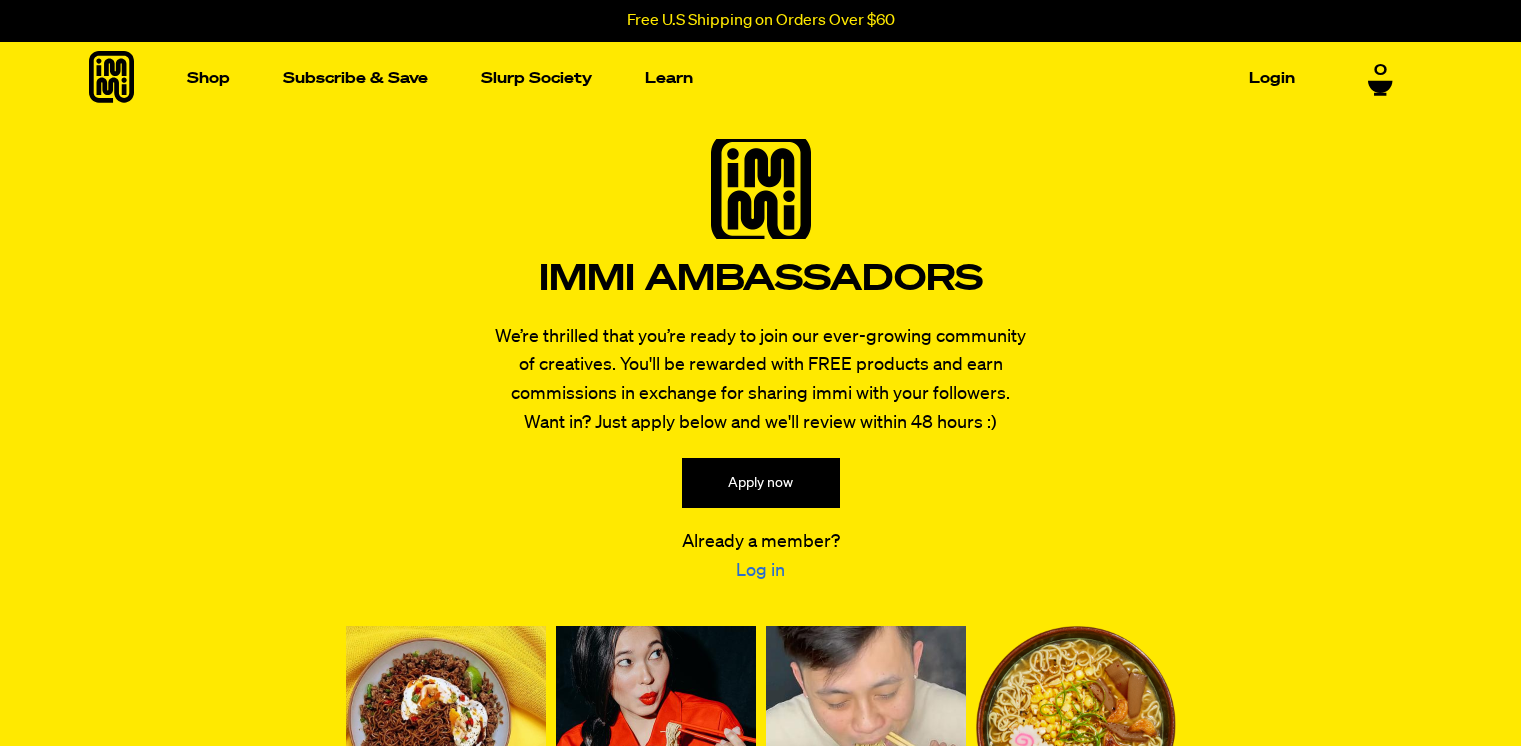 scroll, scrollTop: 0, scrollLeft: 0, axis: both 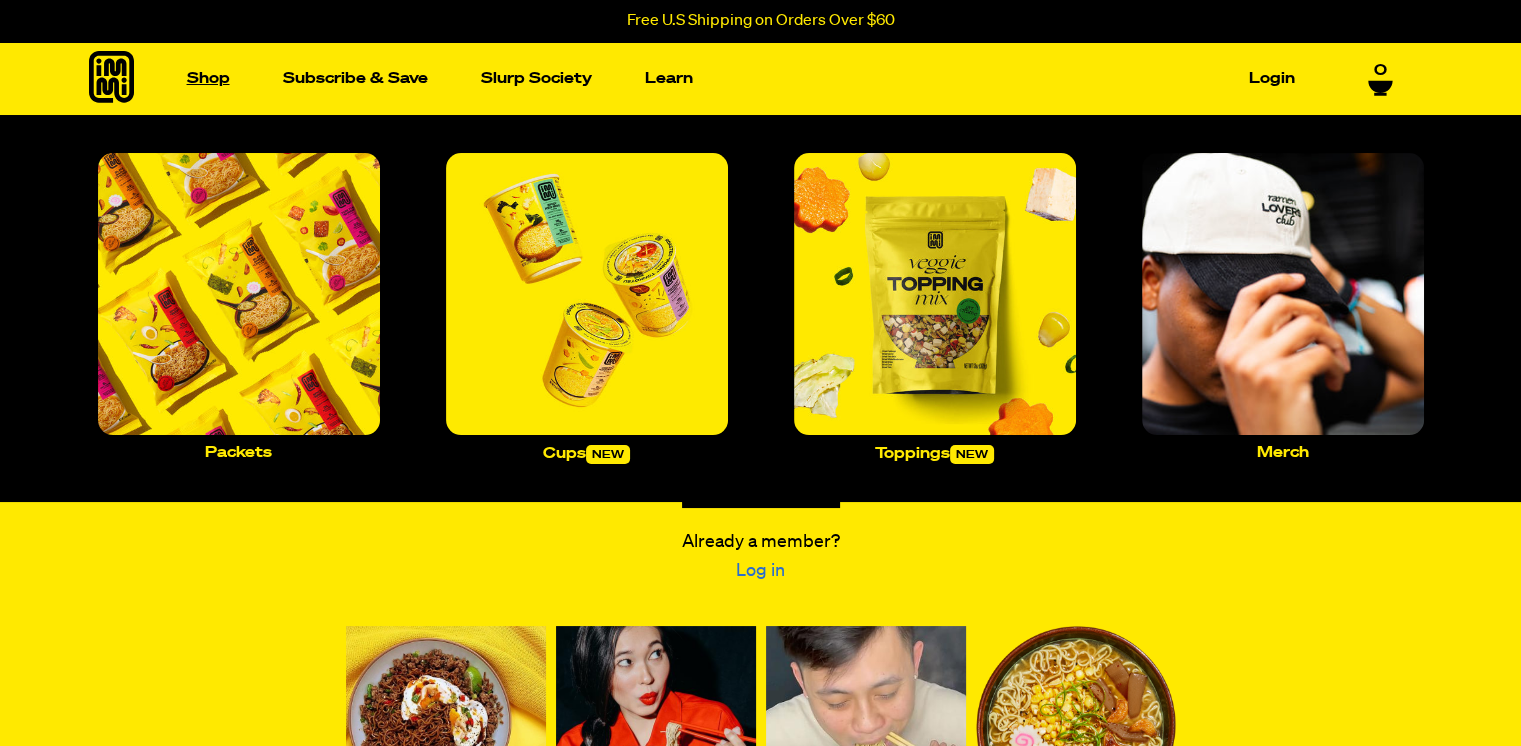 click on "Shop" at bounding box center [208, 78] 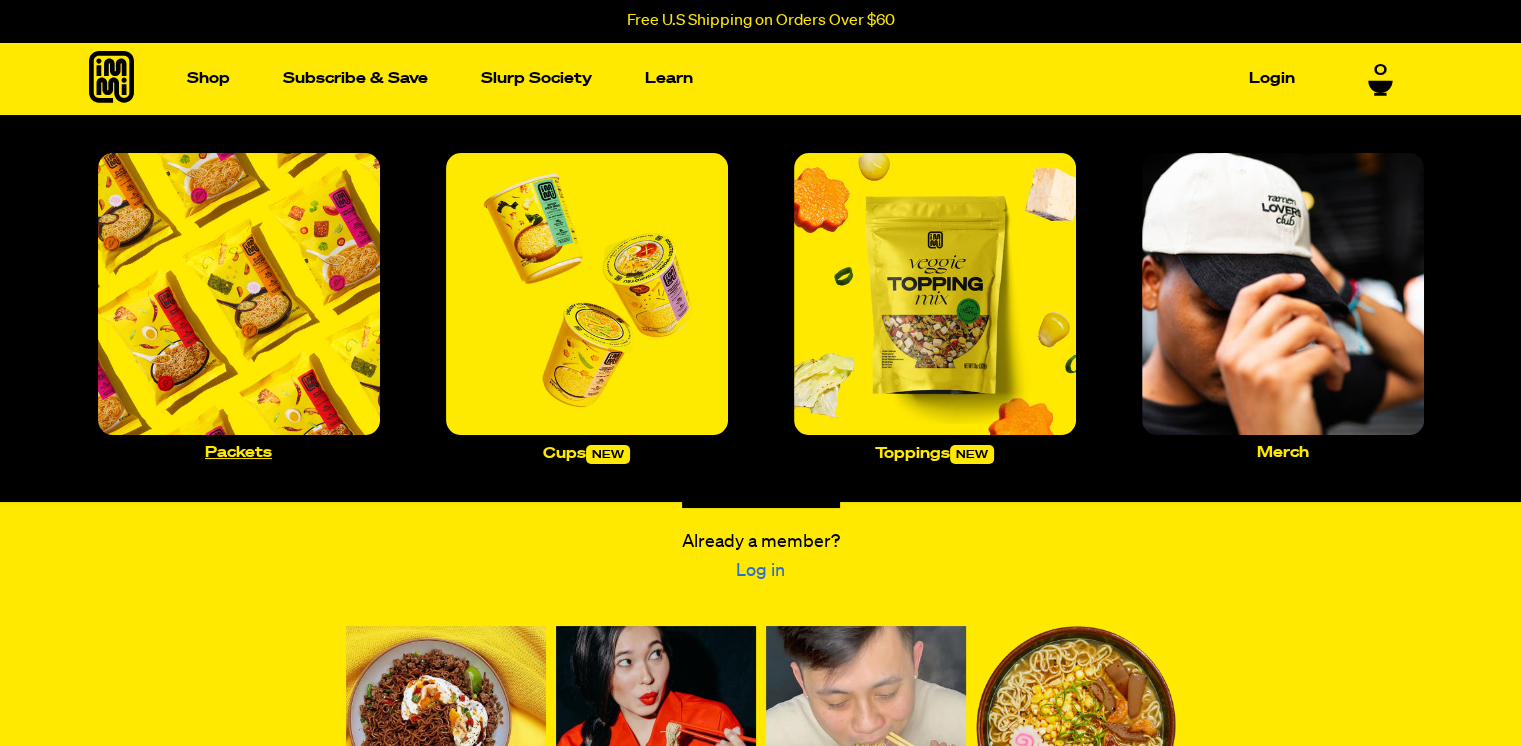 click on "Packets" at bounding box center [238, 452] 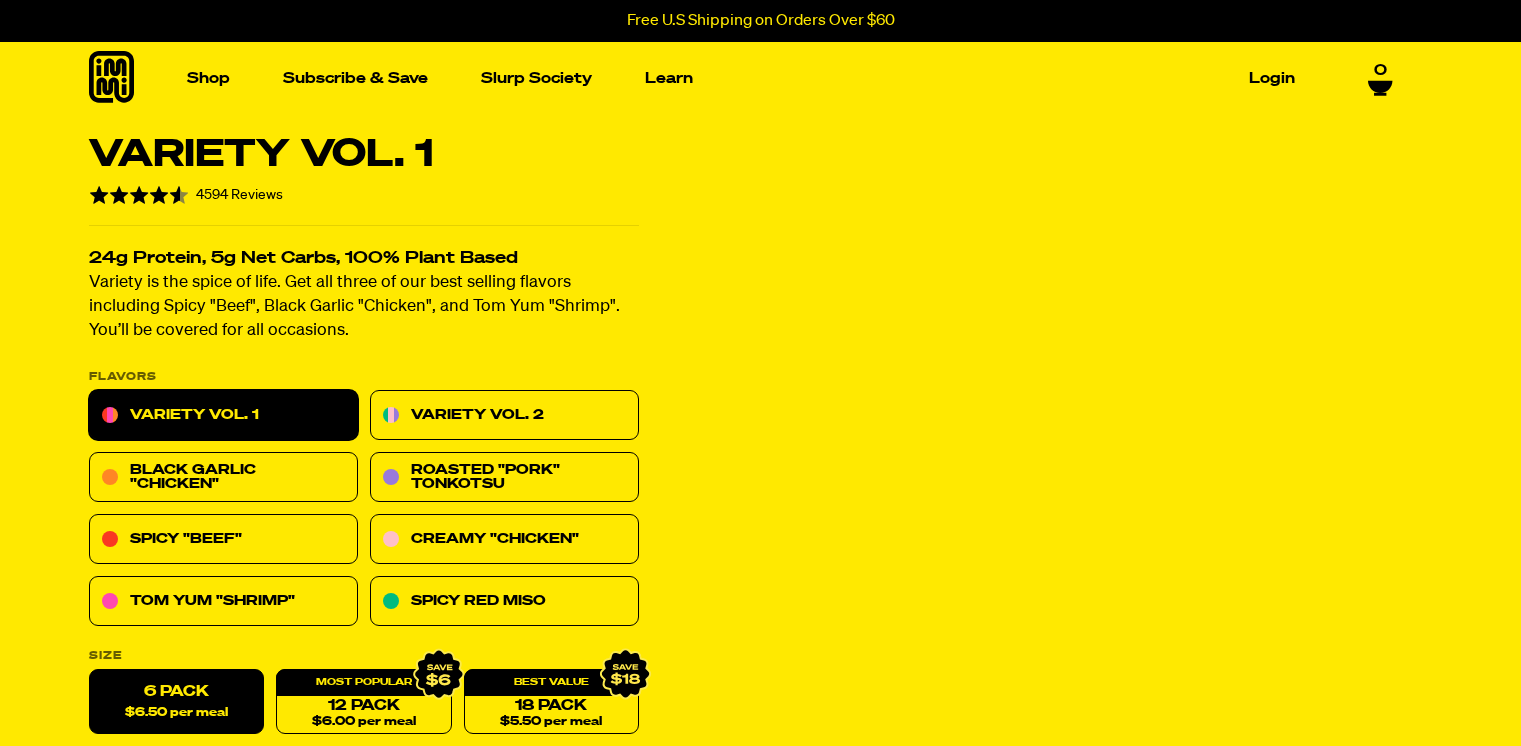 scroll, scrollTop: 0, scrollLeft: 0, axis: both 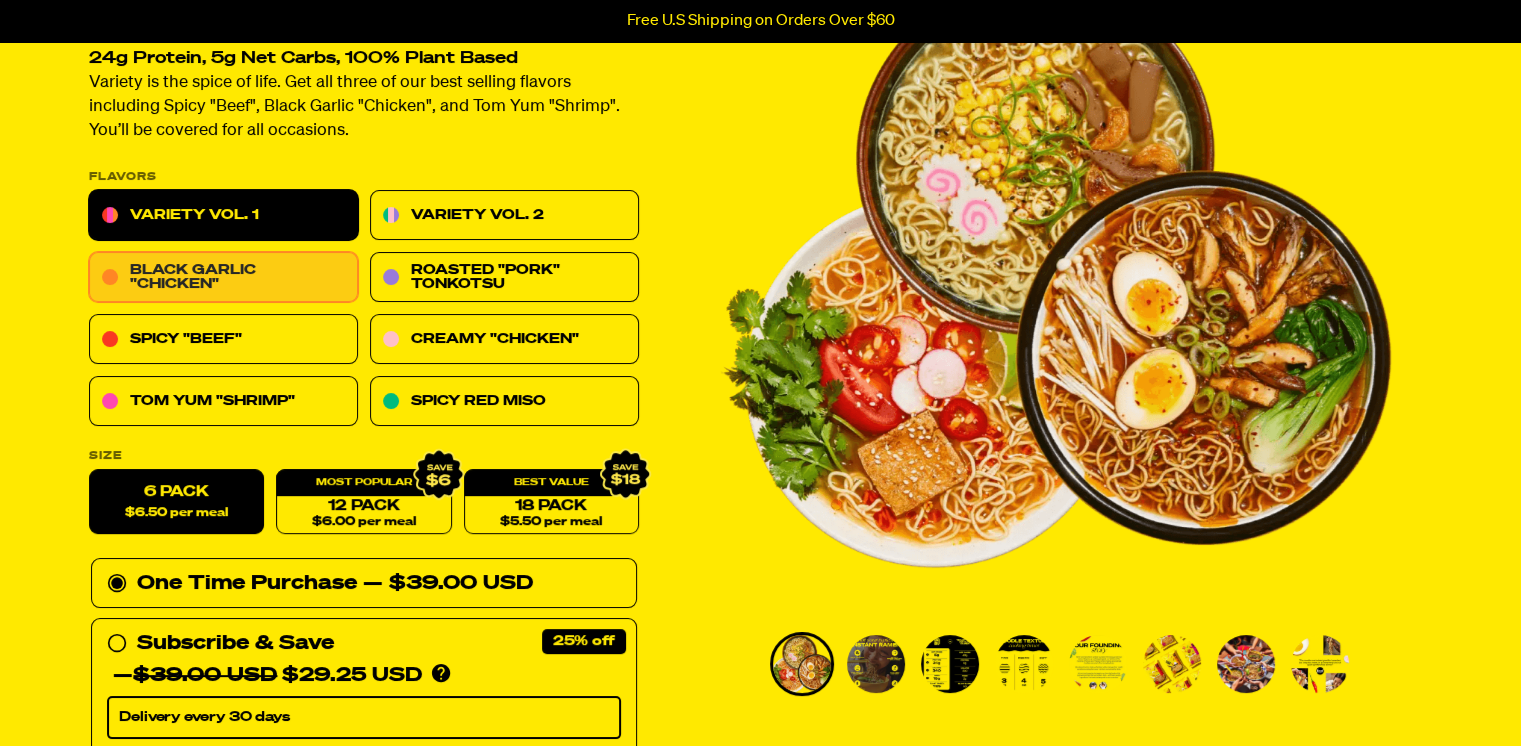 click on "Black Garlic "Chicken"" at bounding box center [223, 278] 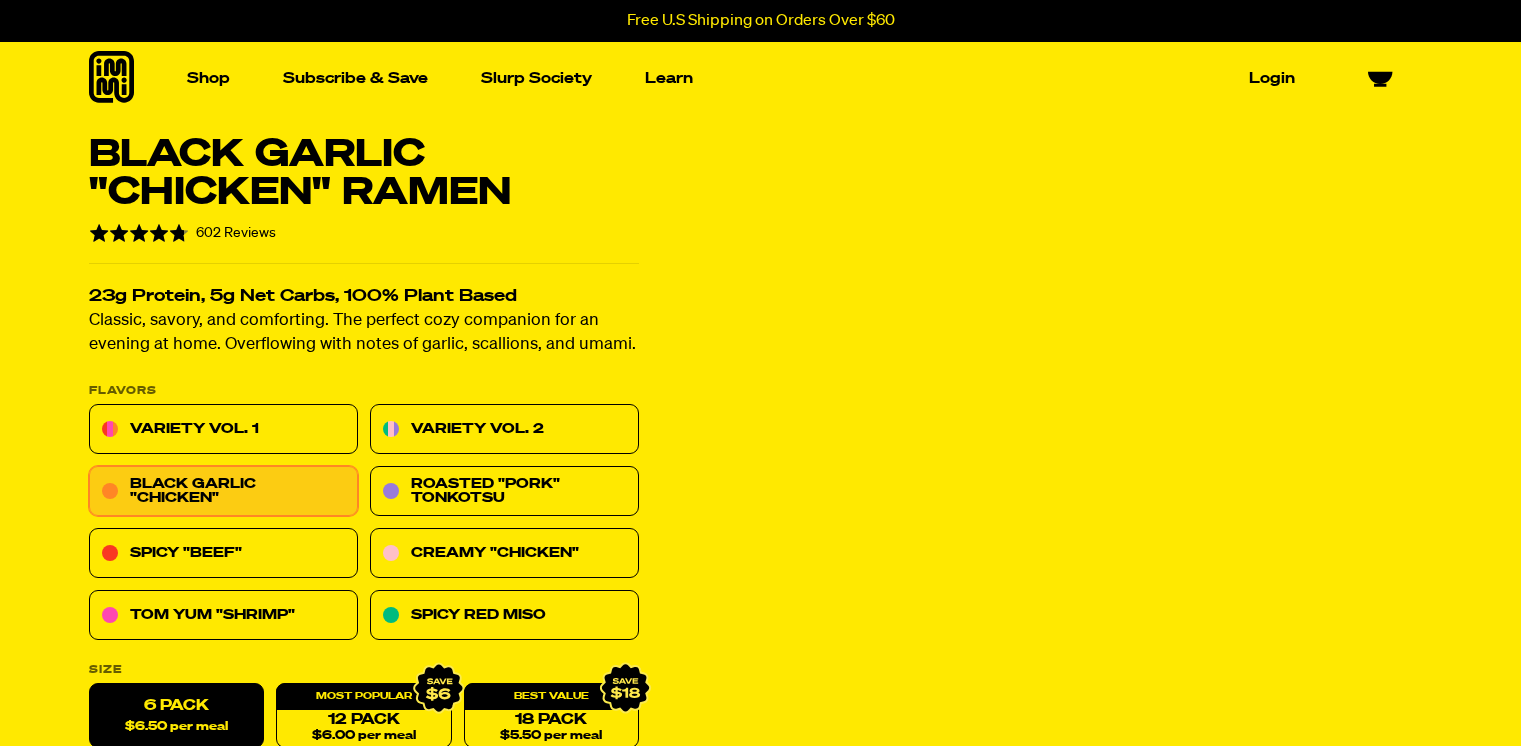 scroll, scrollTop: 0, scrollLeft: 0, axis: both 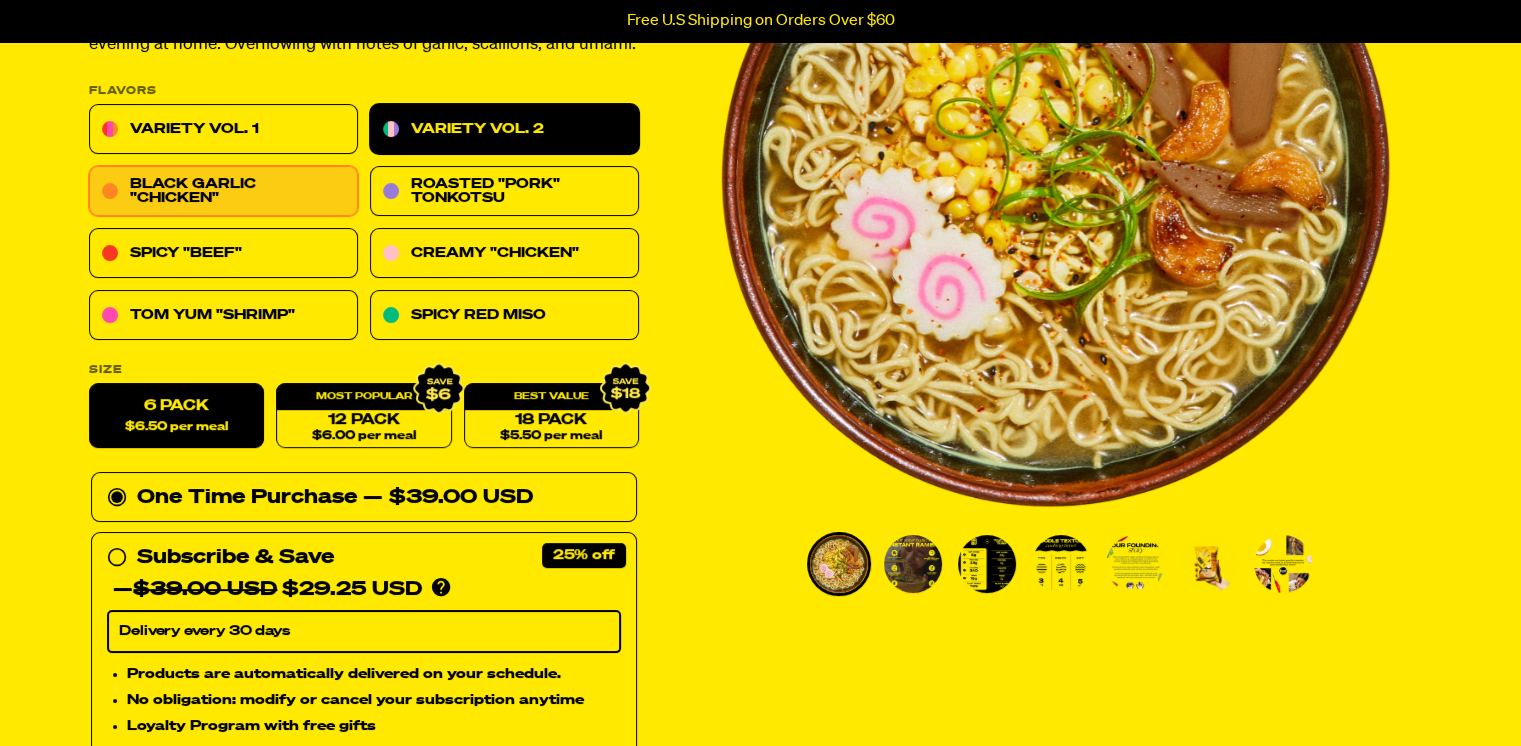 click on "Variety Vol. 2" at bounding box center (504, 130) 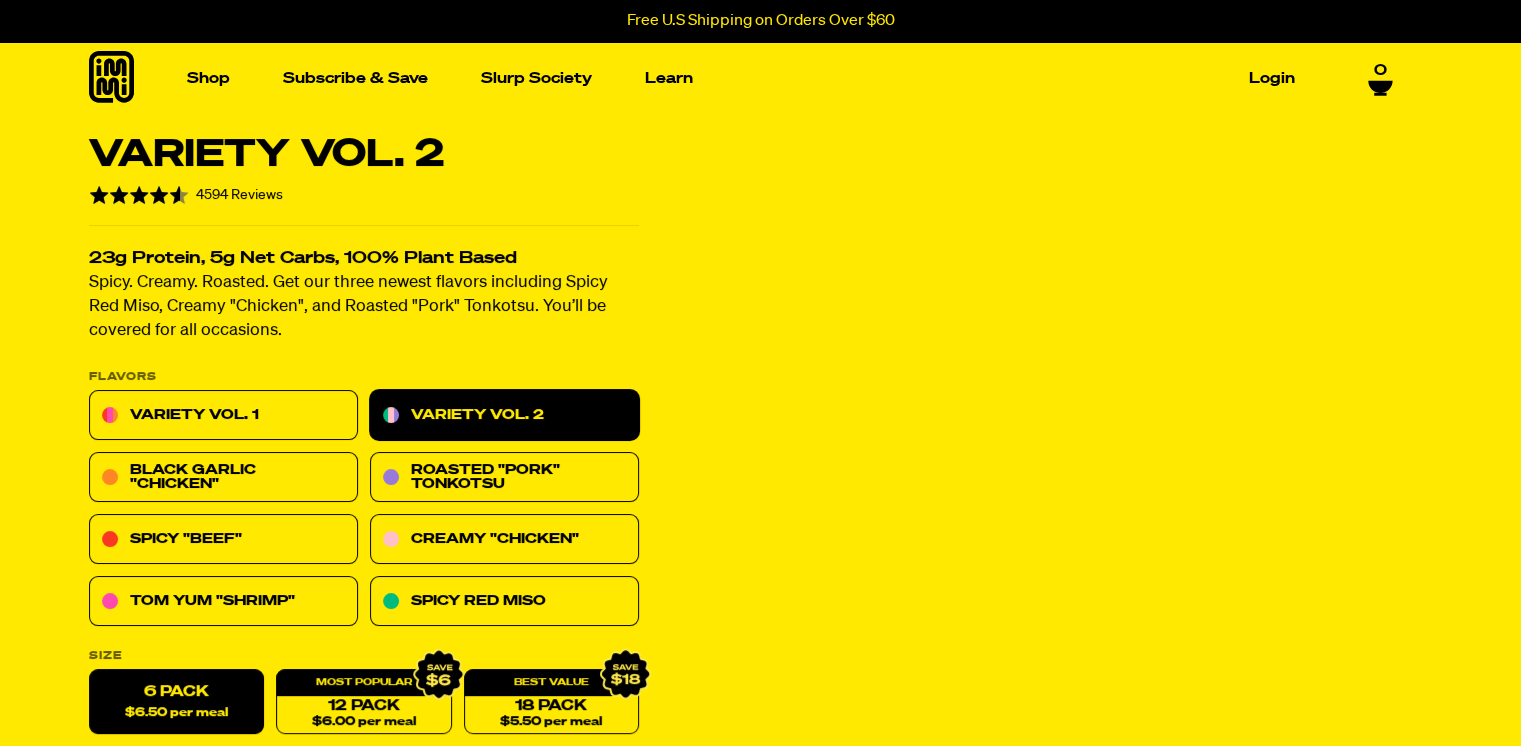 scroll, scrollTop: 300, scrollLeft: 0, axis: vertical 